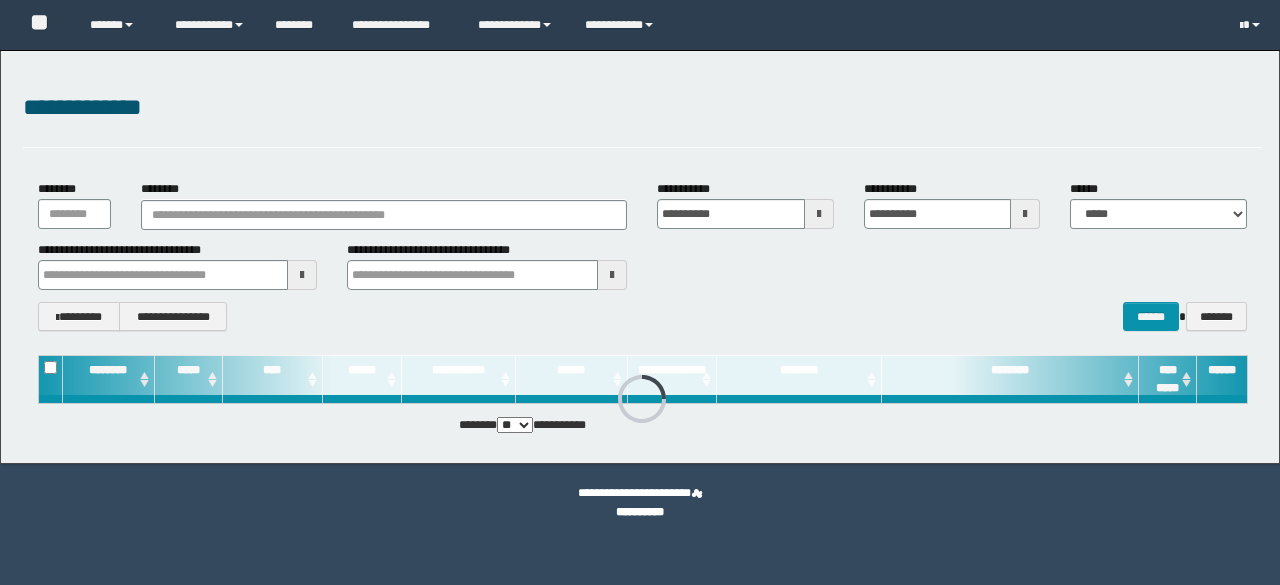scroll, scrollTop: 0, scrollLeft: 0, axis: both 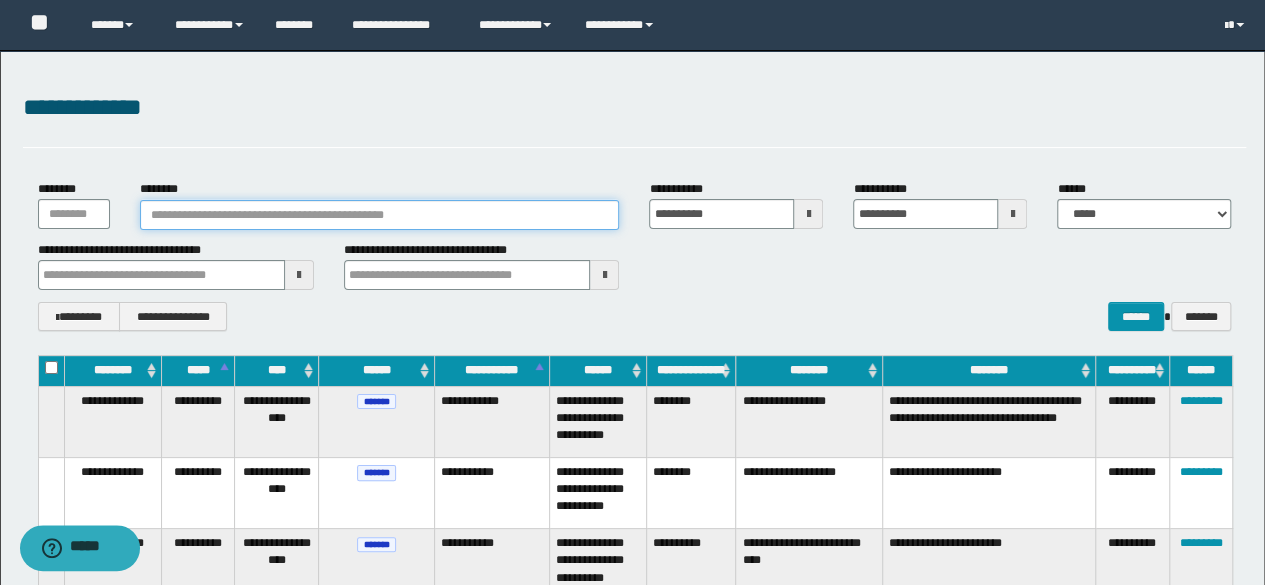 click on "********" at bounding box center [380, 215] 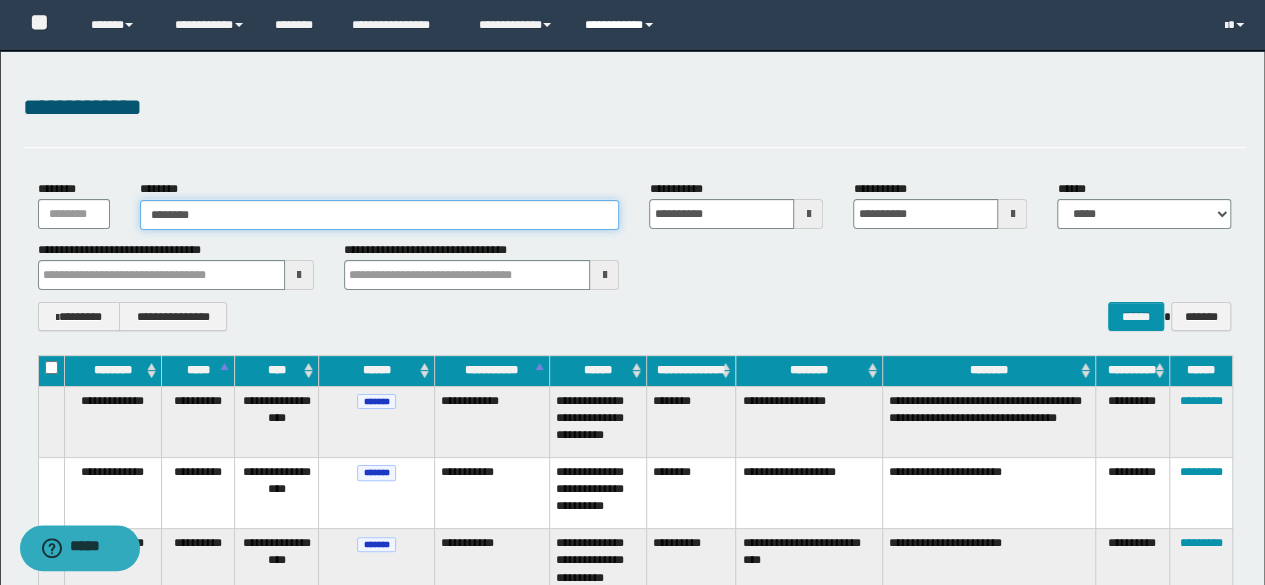type on "********" 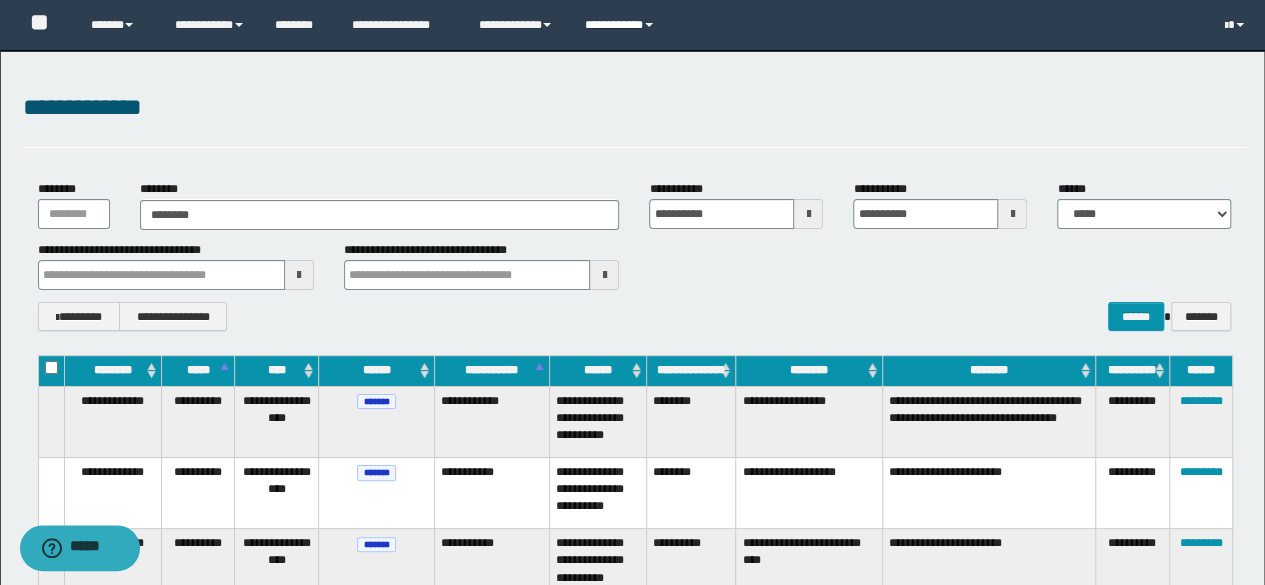 click on "**********" at bounding box center (622, 25) 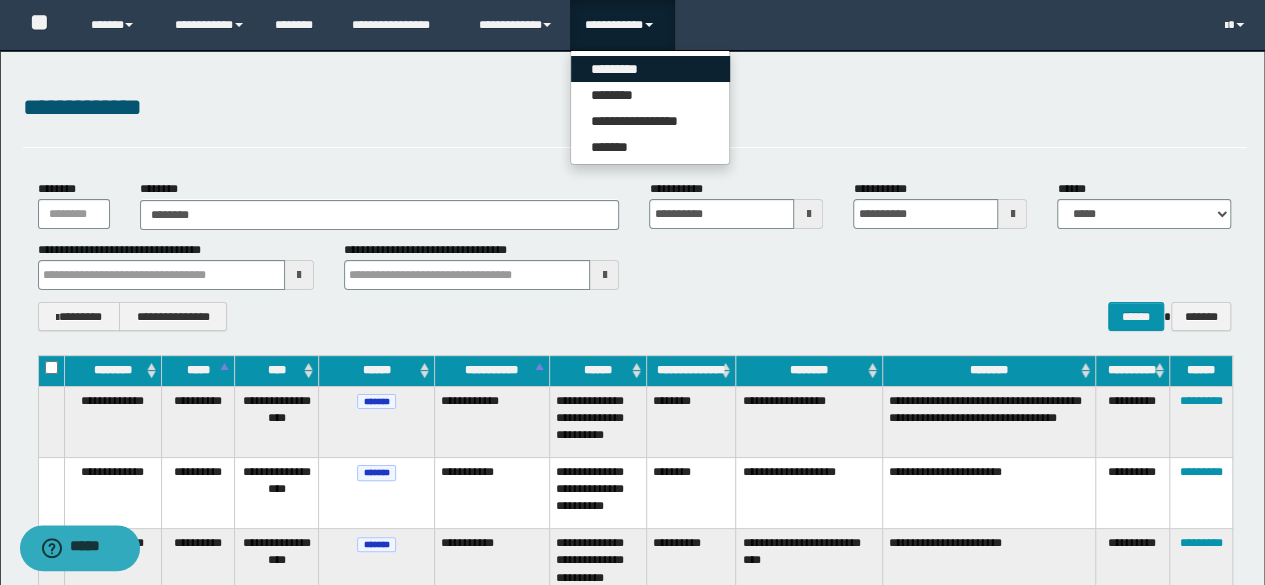 click on "*********" at bounding box center [650, 69] 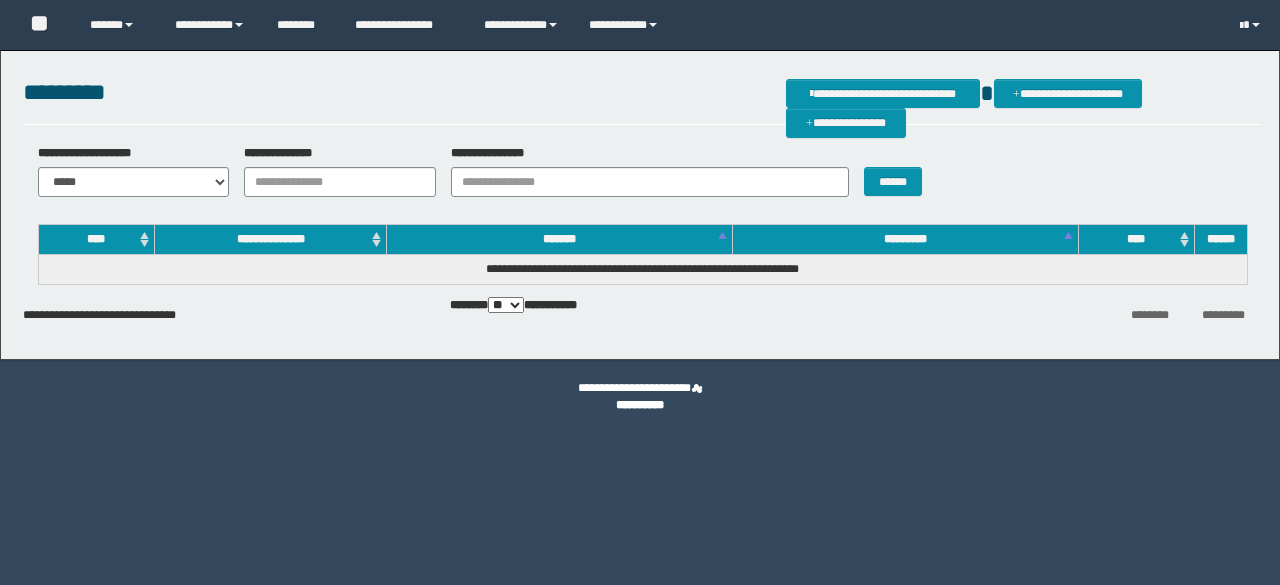 scroll, scrollTop: 0, scrollLeft: 0, axis: both 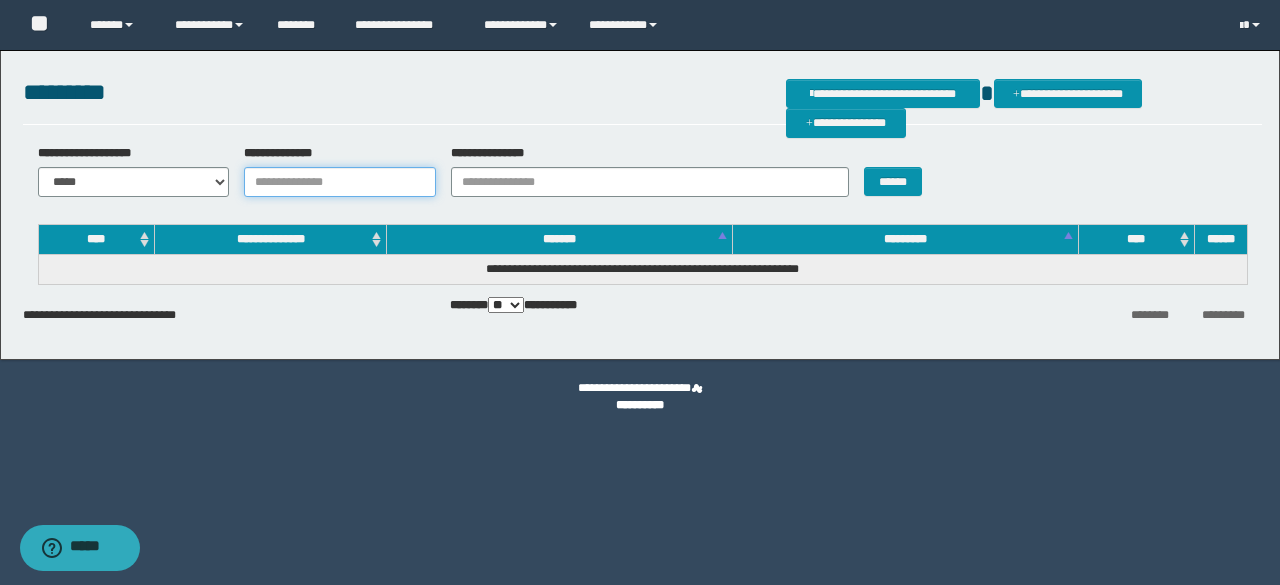 click on "**********" at bounding box center (340, 182) 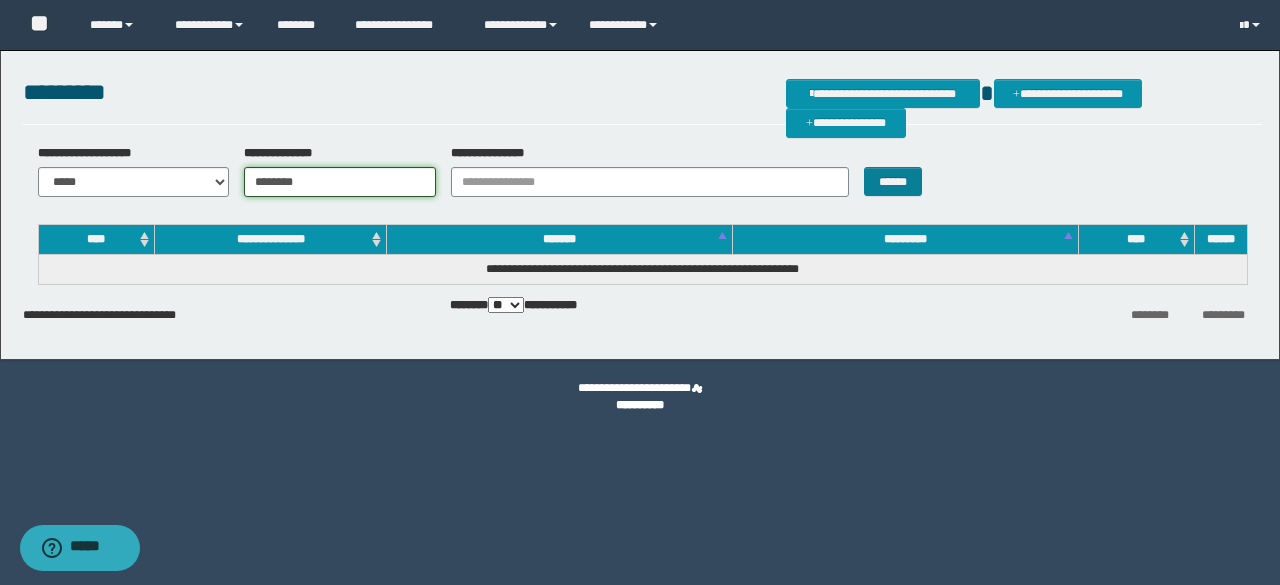 type on "********" 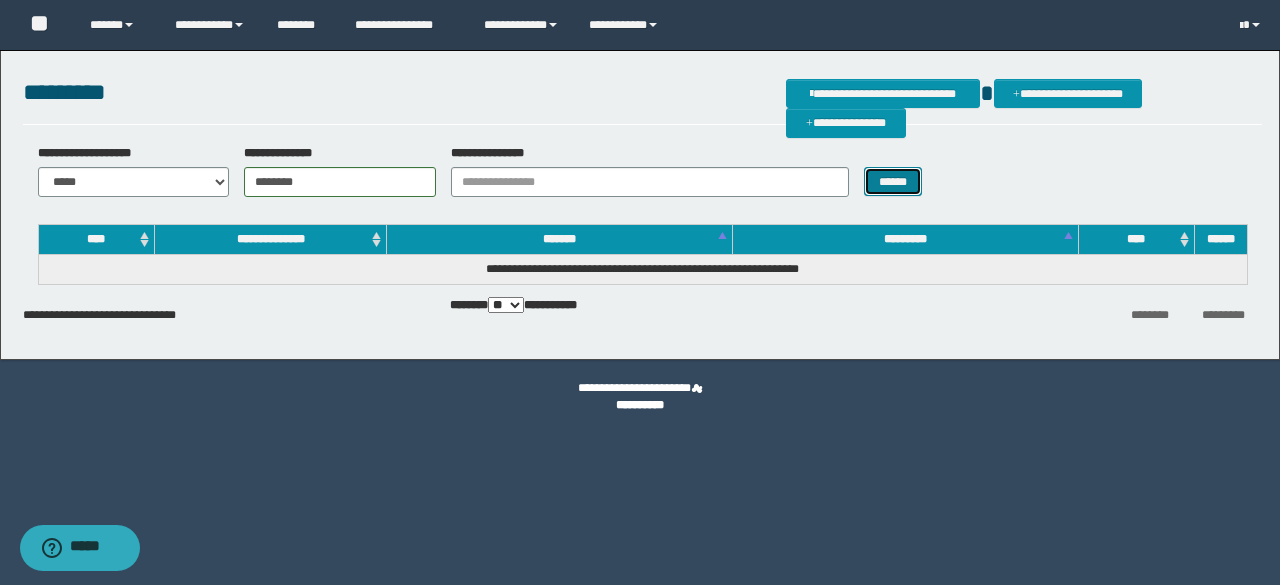 click on "******" at bounding box center [893, 181] 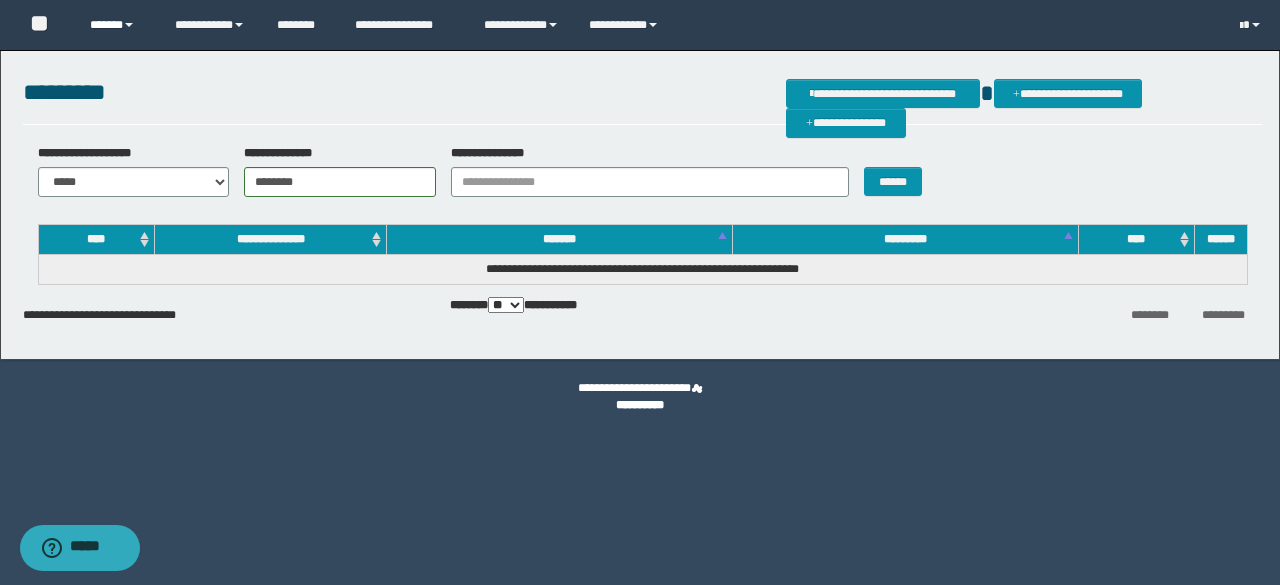 click on "******" at bounding box center (117, 25) 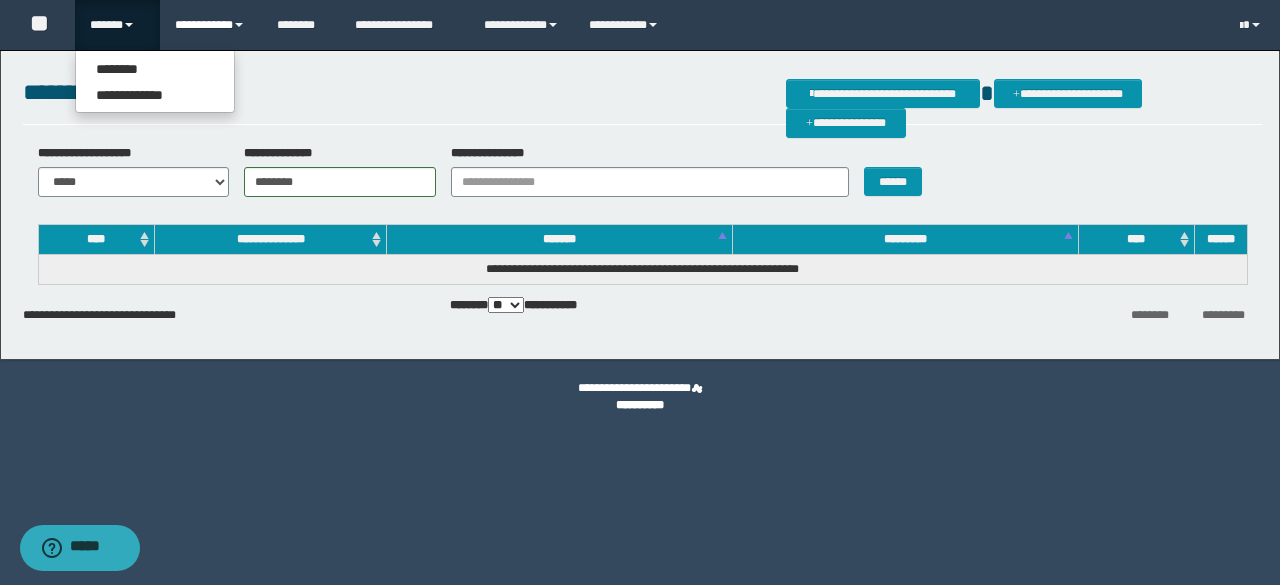 click on "**********" at bounding box center [210, 25] 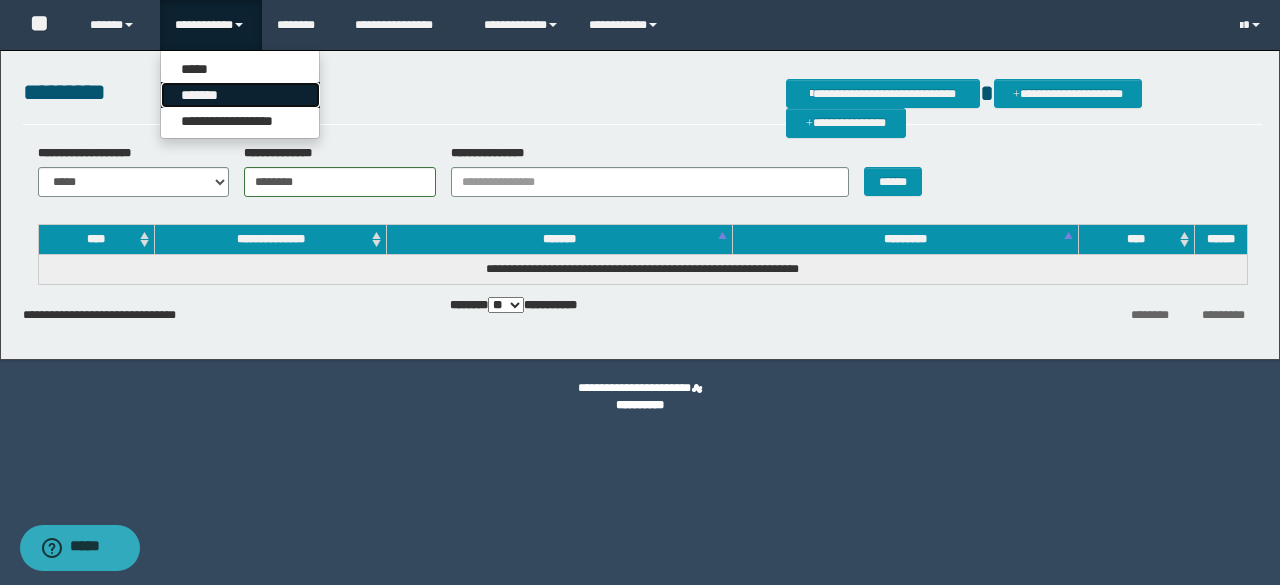 click on "*******" at bounding box center (240, 95) 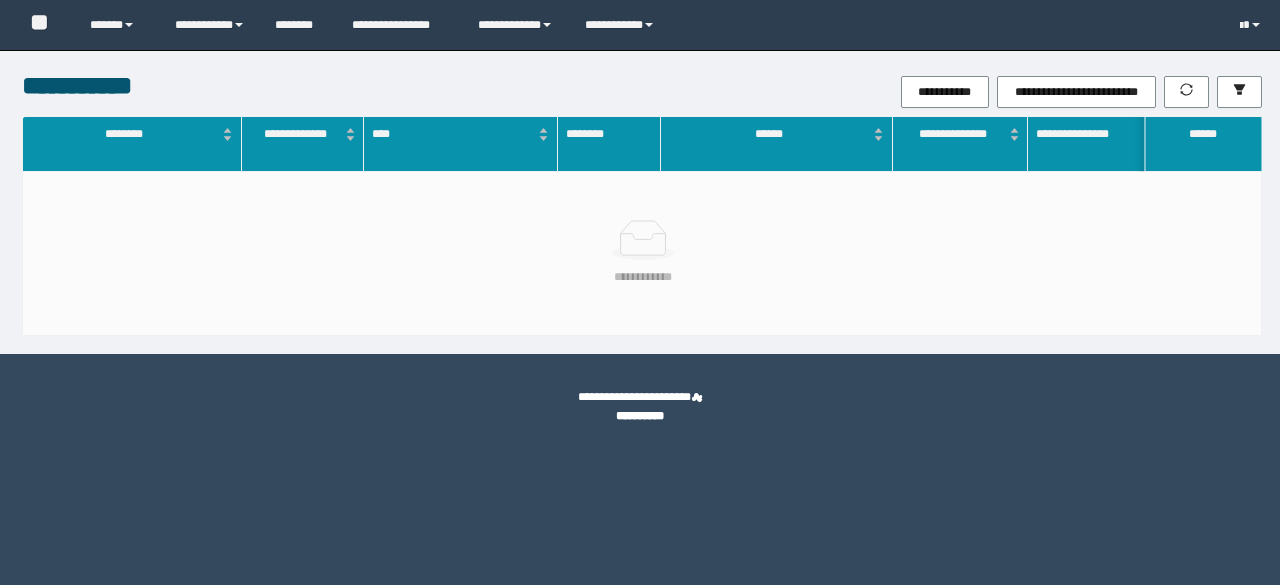 scroll, scrollTop: 0, scrollLeft: 0, axis: both 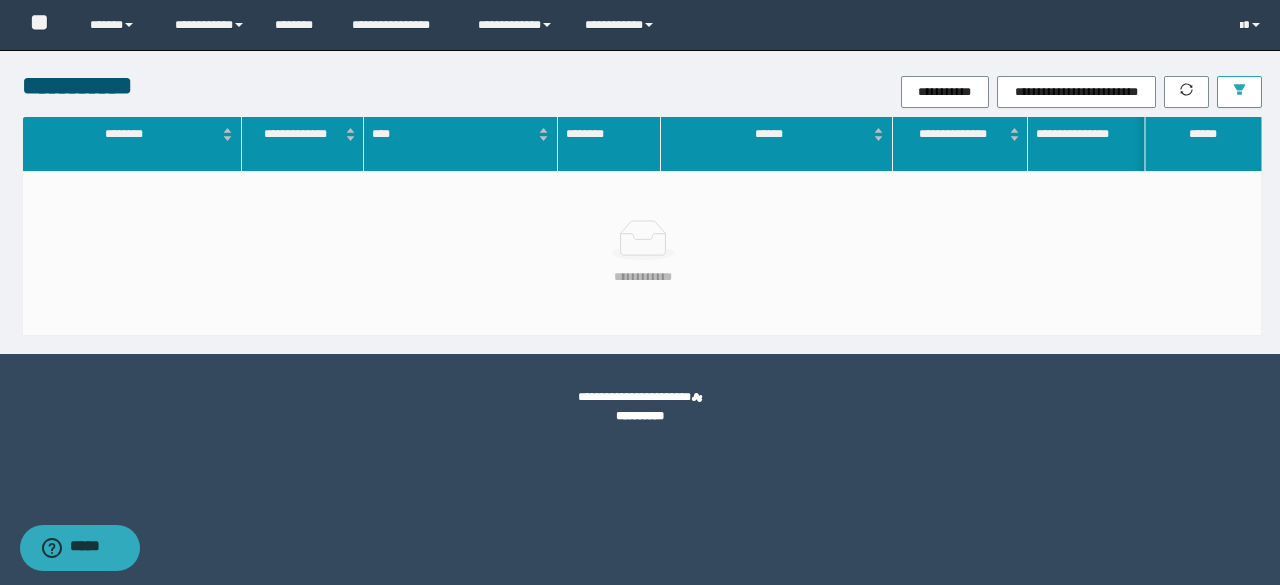 click at bounding box center [1239, 92] 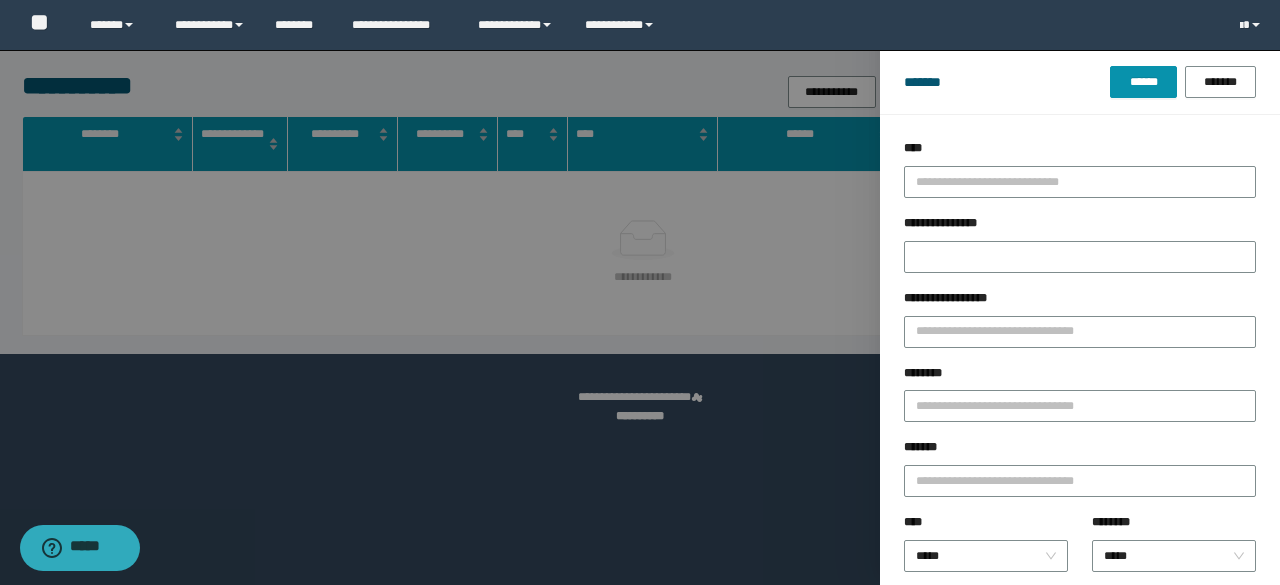 click on "********" at bounding box center [1080, 377] 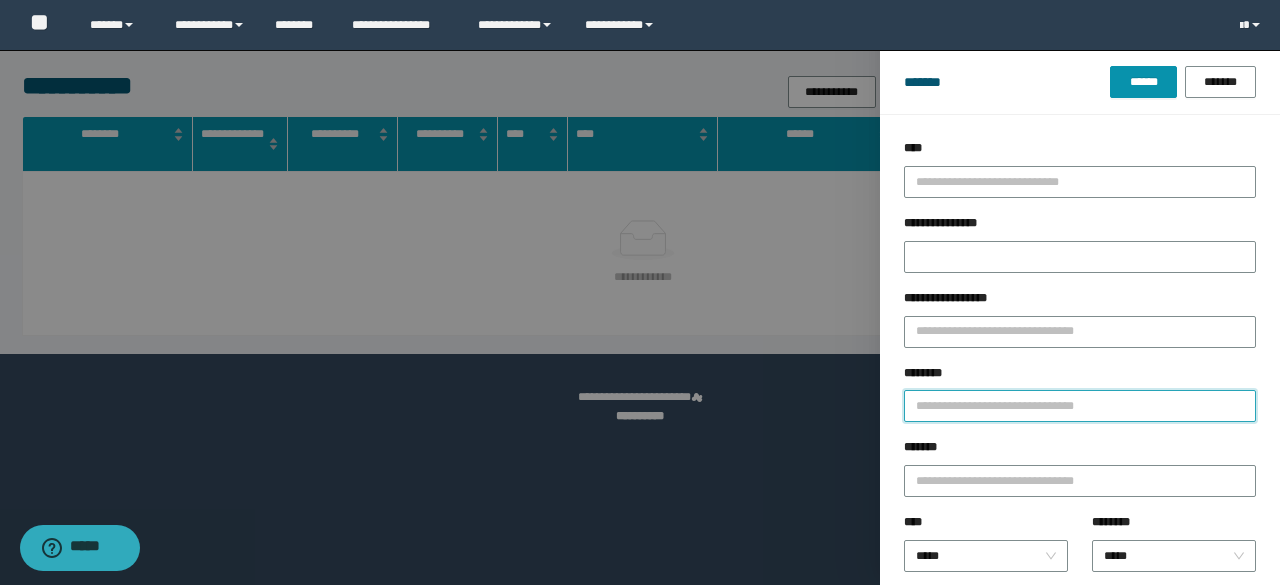click on "********" at bounding box center (1080, 406) 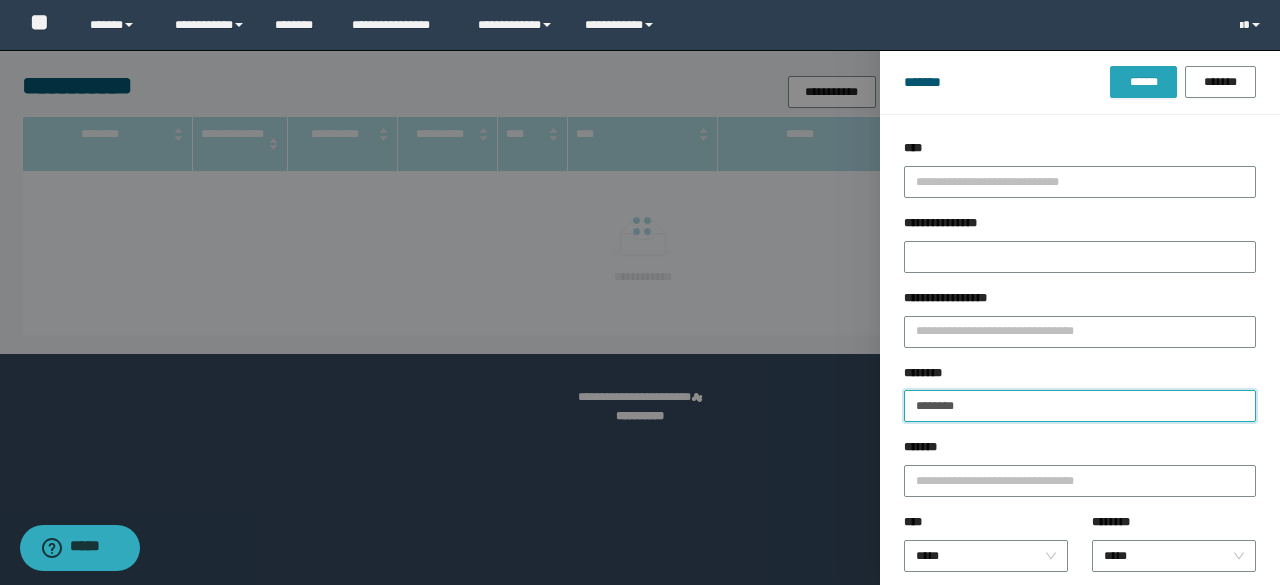 type on "********" 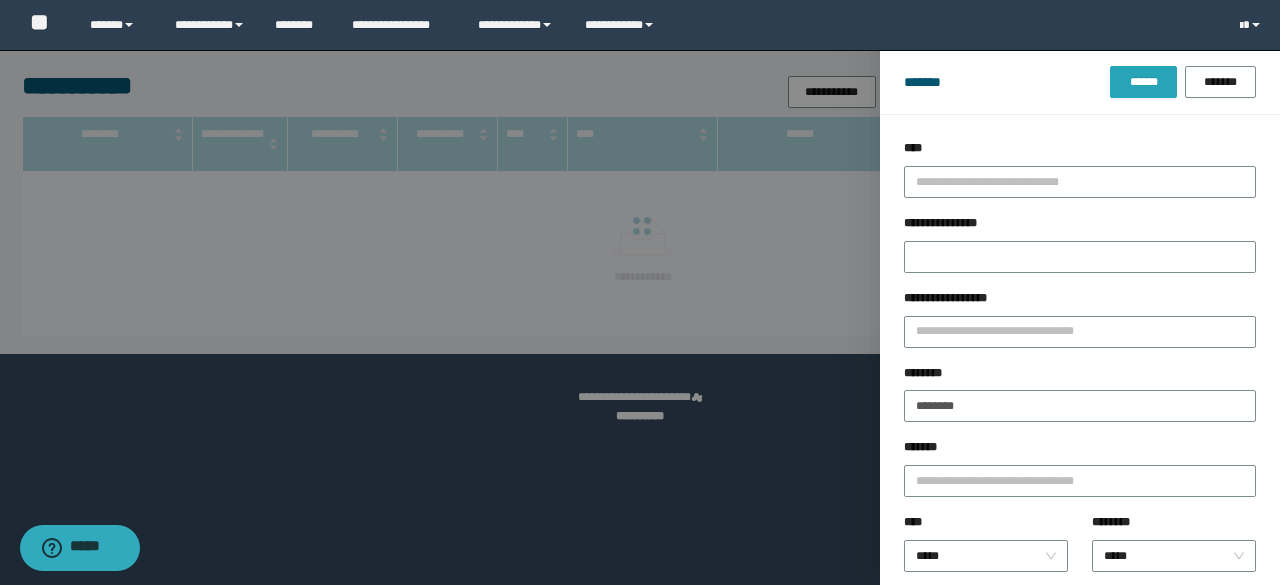 click on "******" at bounding box center (1143, 82) 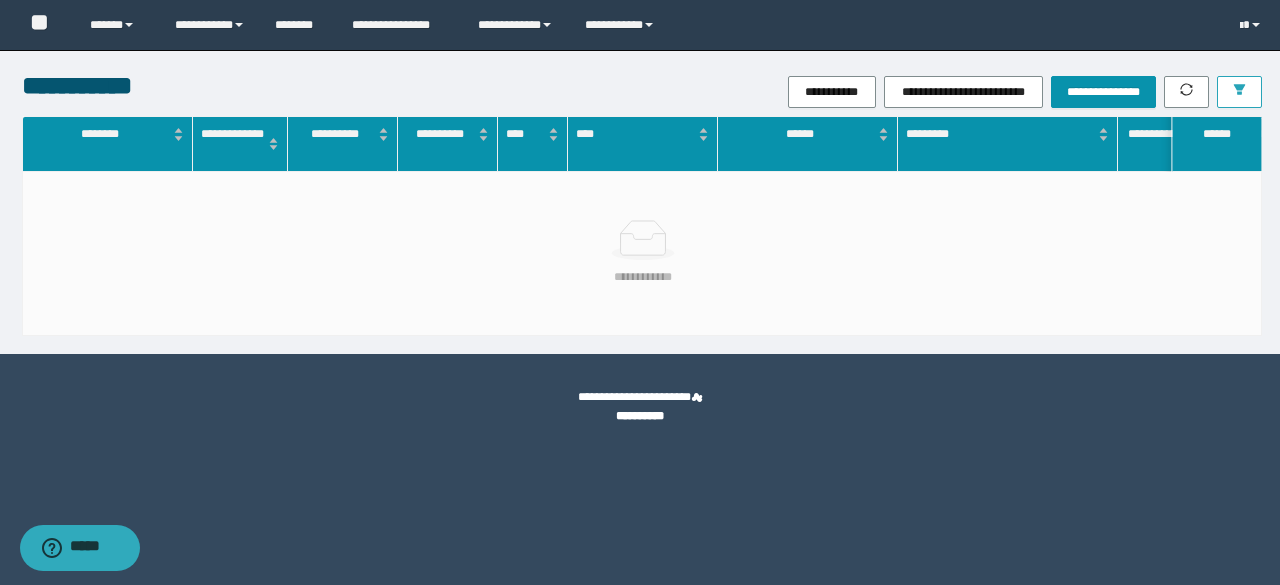 scroll, scrollTop: 0, scrollLeft: 920, axis: horizontal 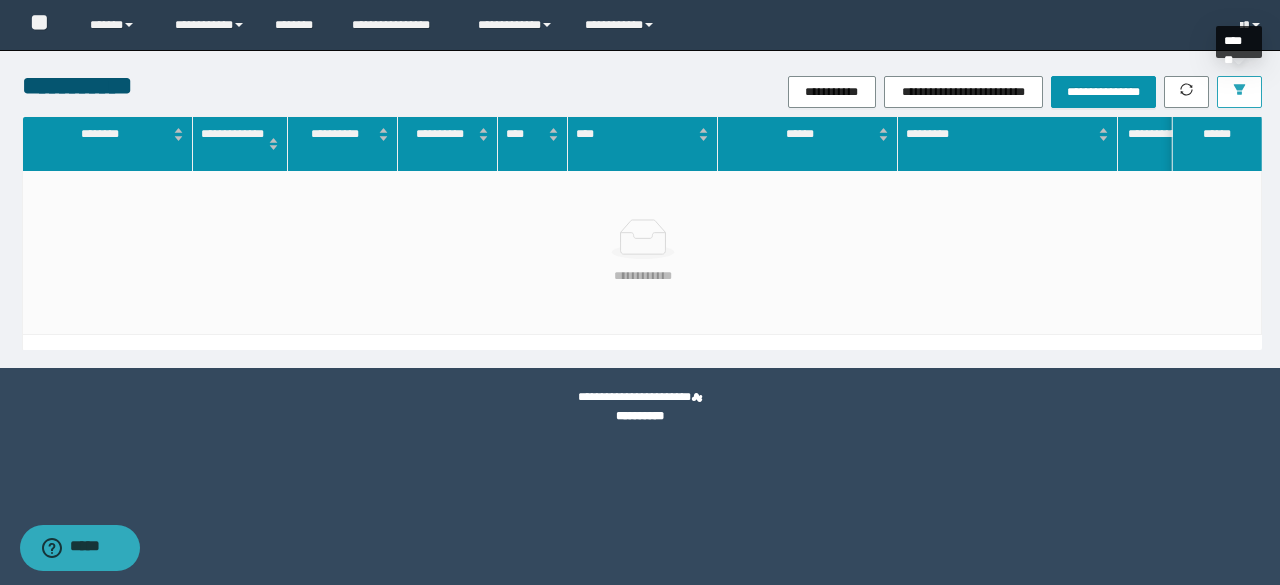 click at bounding box center (1239, 92) 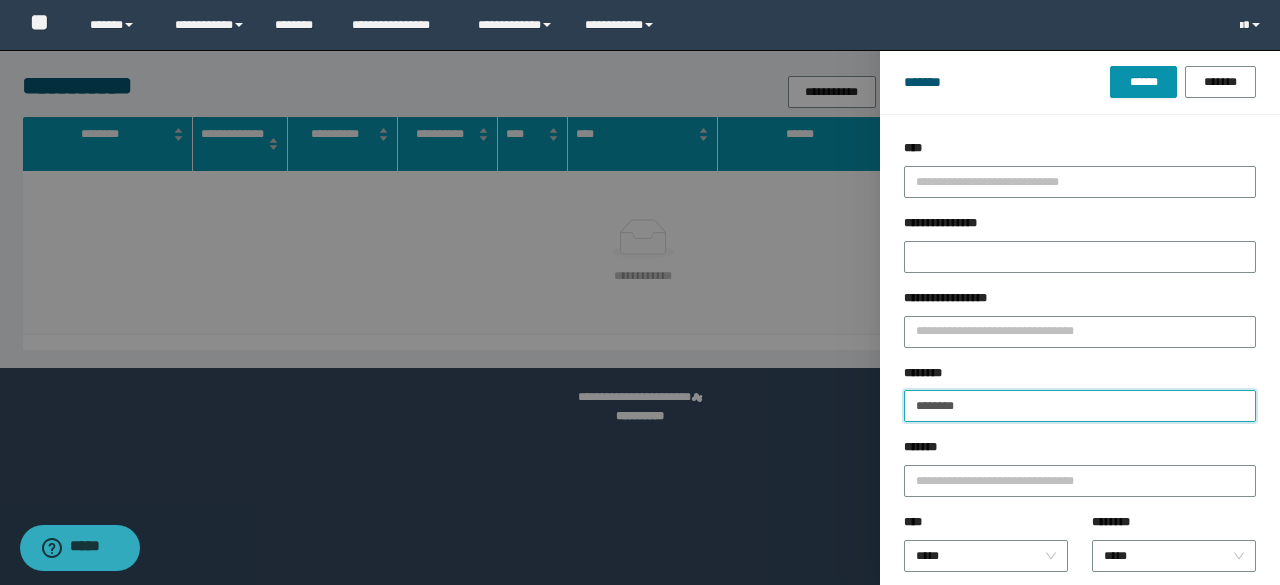 drag, startPoint x: 1016, startPoint y: 402, endPoint x: 890, endPoint y: 409, distance: 126.1943 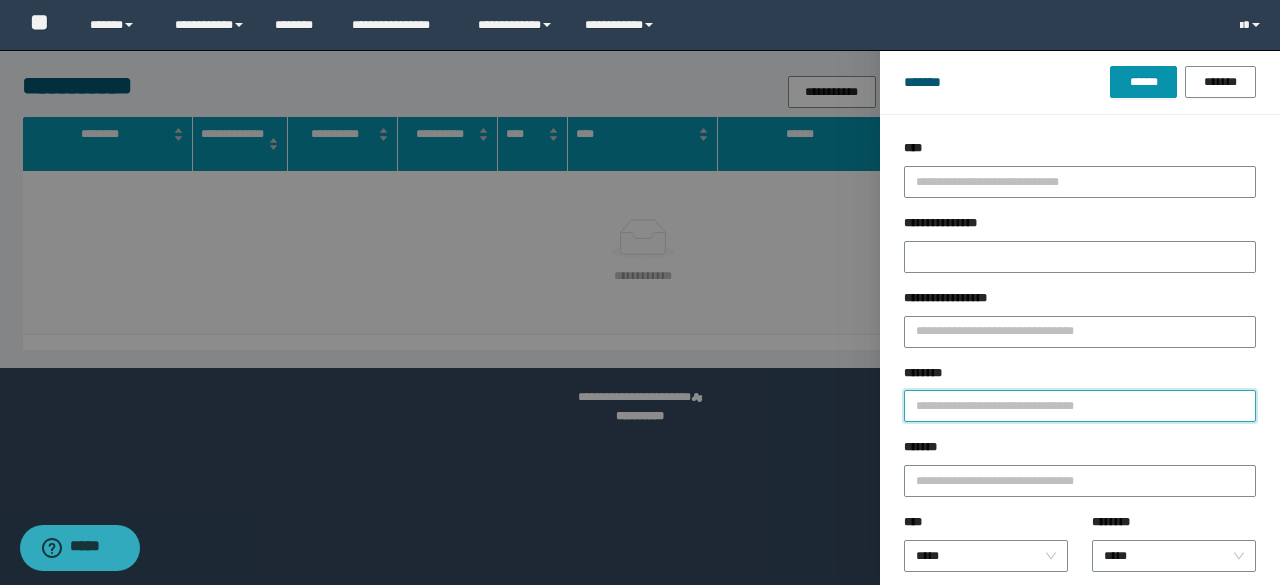 paste on "********" 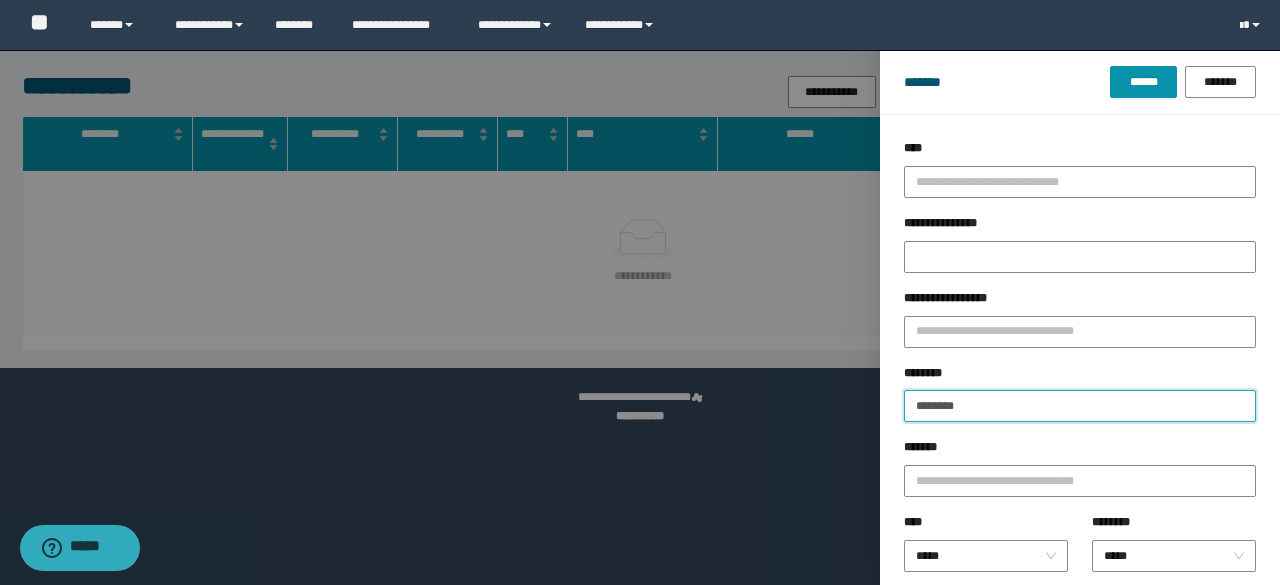 click on "********" at bounding box center [1080, 406] 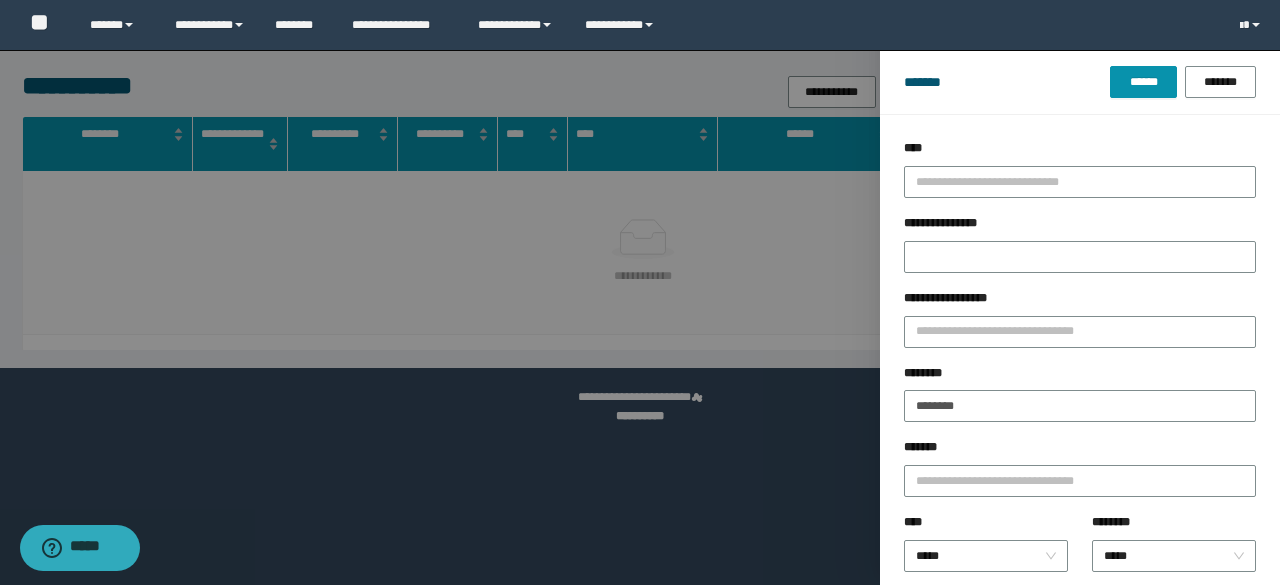 click on "*******" at bounding box center [1008, 82] 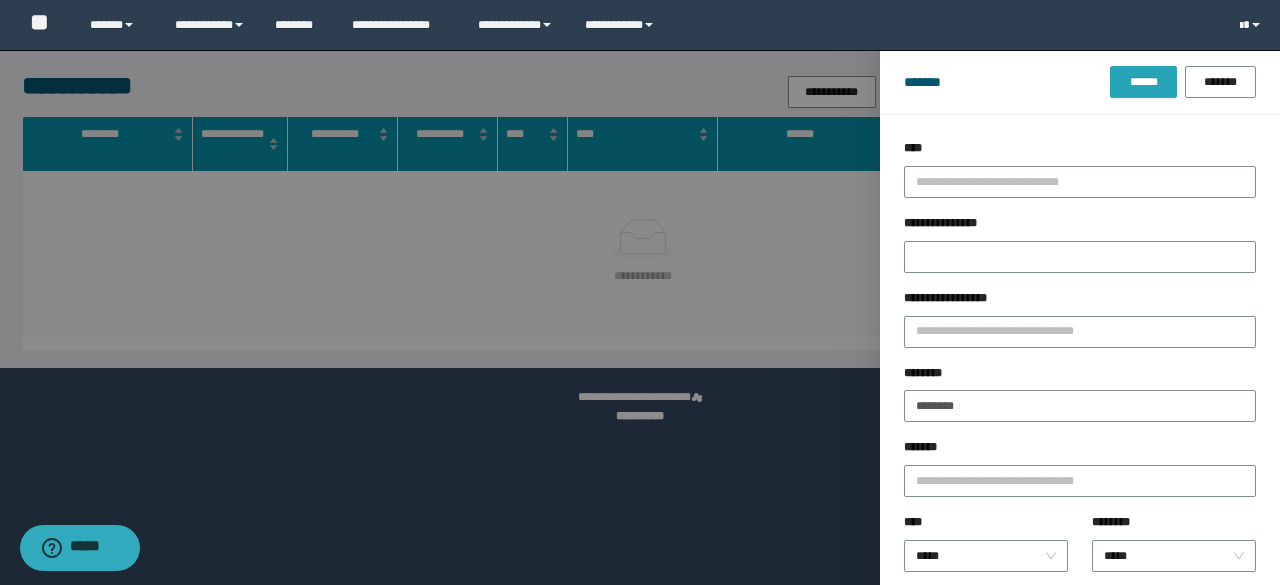 click on "******" at bounding box center (1143, 82) 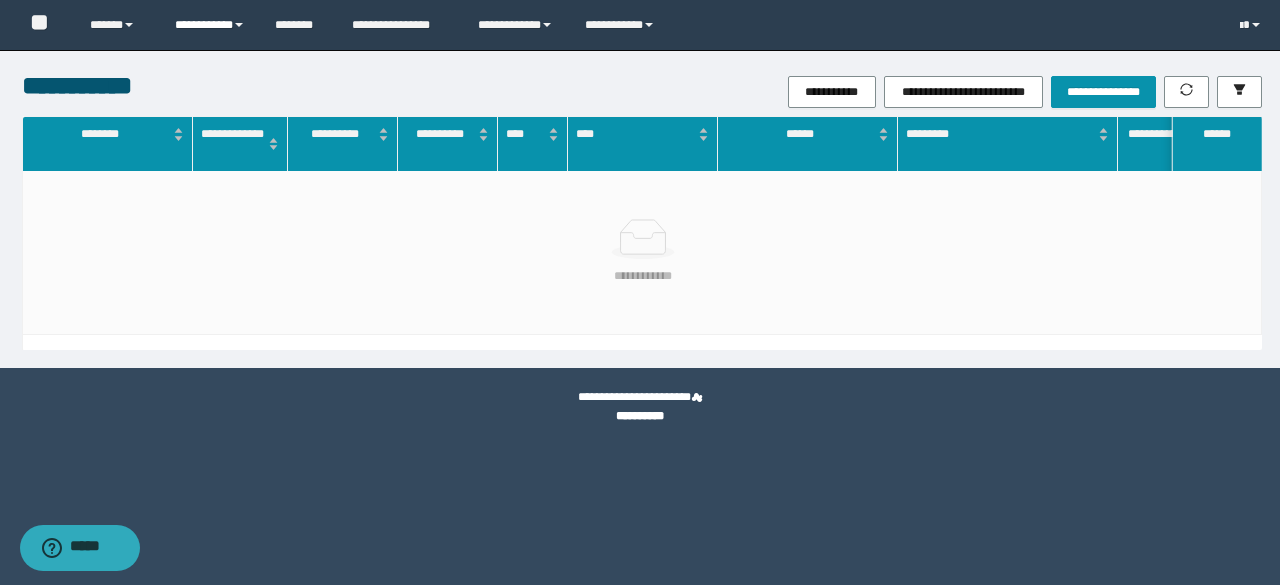 click on "**********" at bounding box center [210, 25] 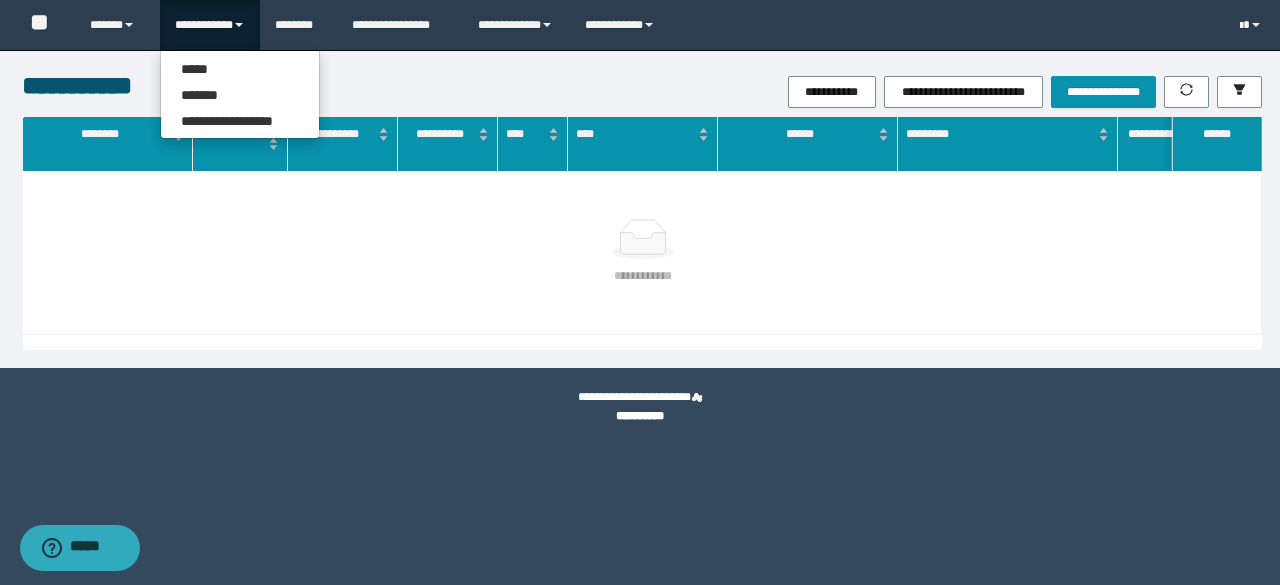 click at bounding box center [643, 239] 